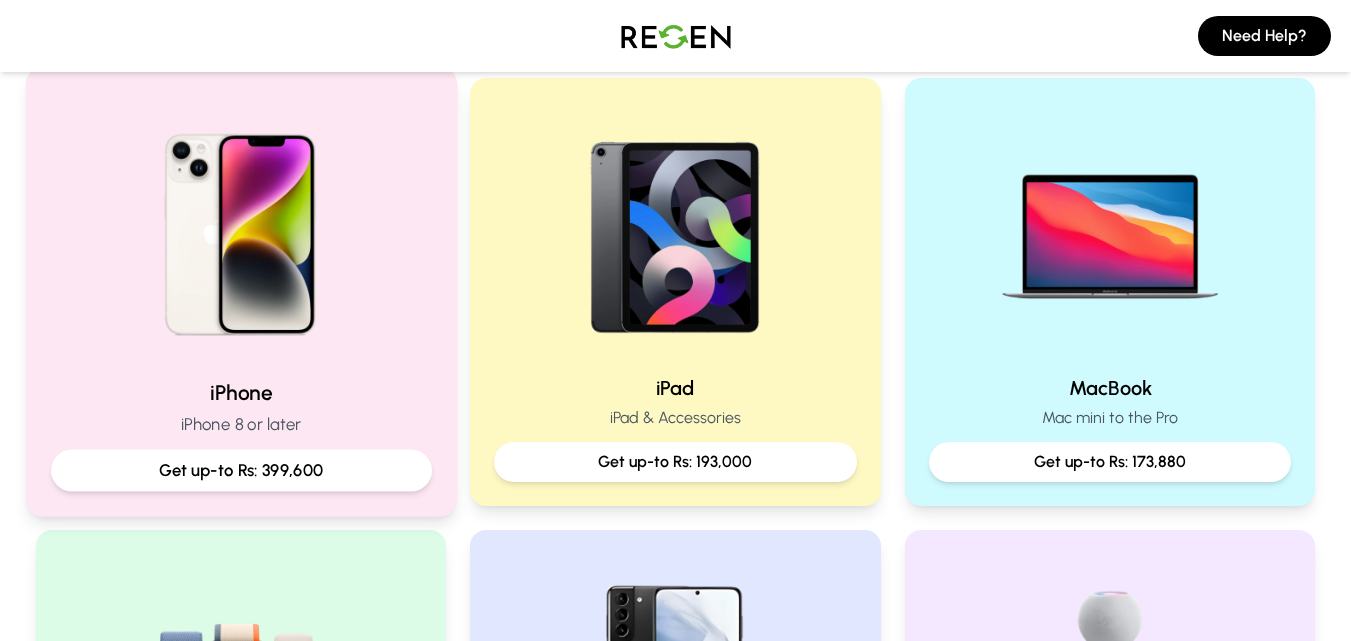 scroll, scrollTop: 419, scrollLeft: 0, axis: vertical 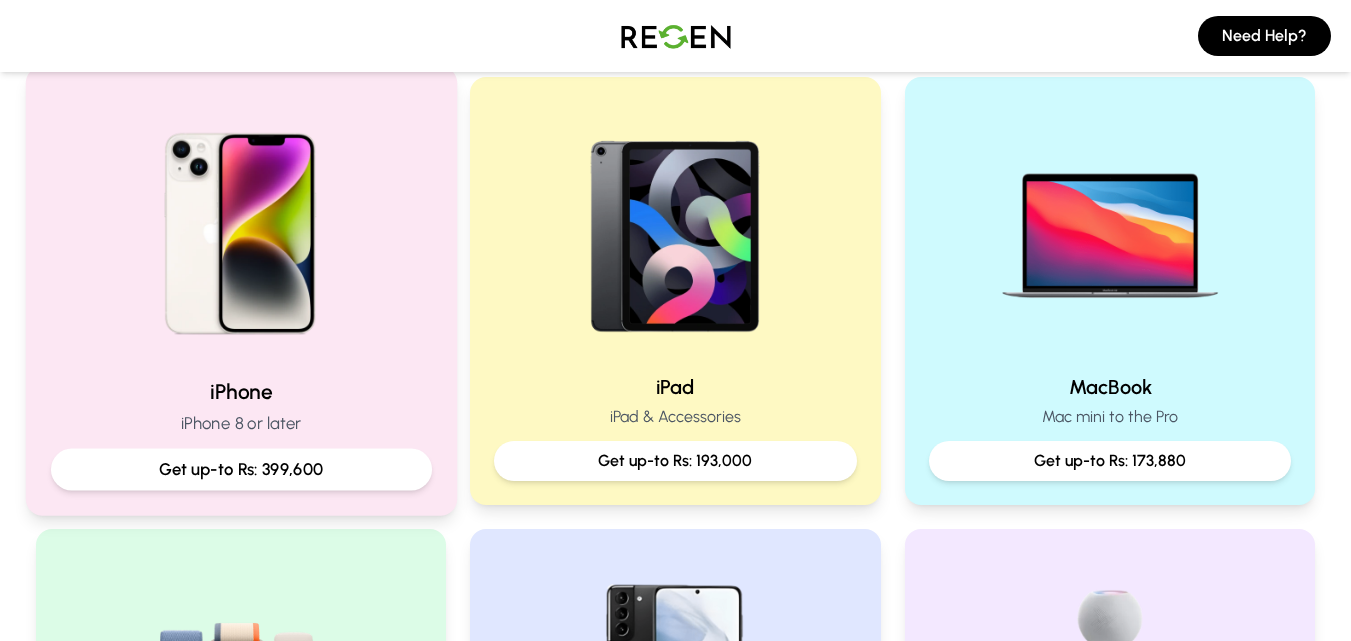 click at bounding box center [240, 226] 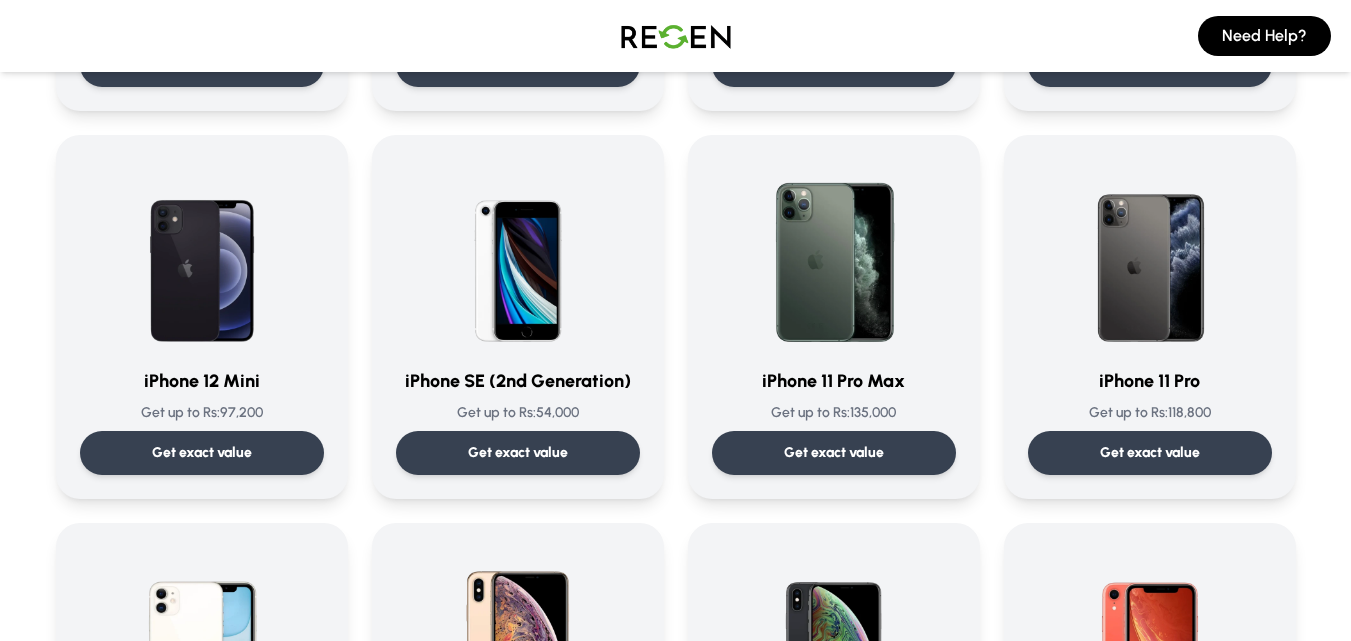 scroll, scrollTop: 1646, scrollLeft: 0, axis: vertical 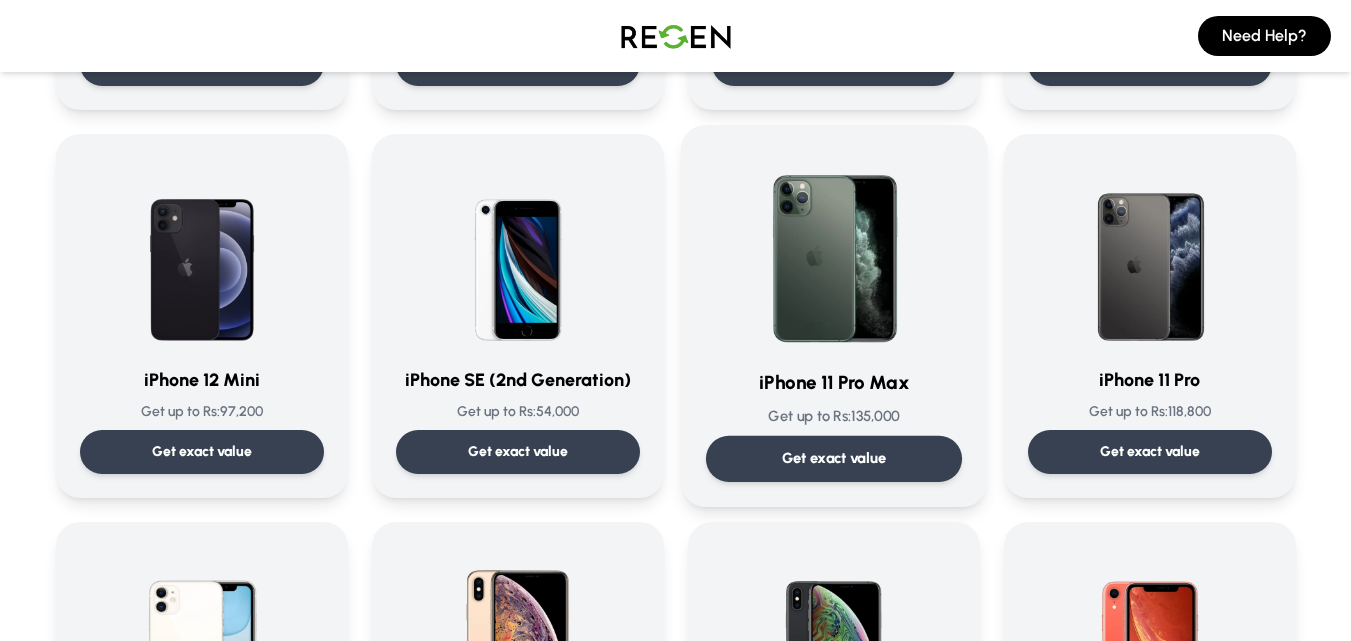 click at bounding box center (834, 251) 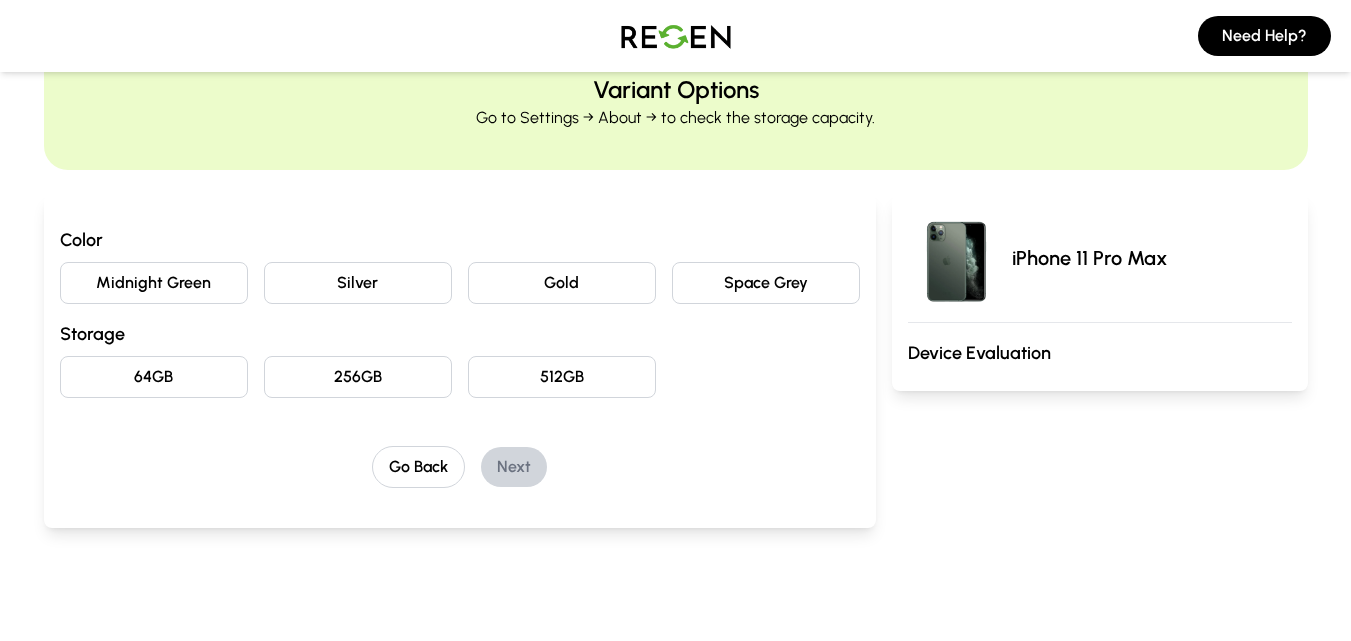 scroll, scrollTop: 103, scrollLeft: 0, axis: vertical 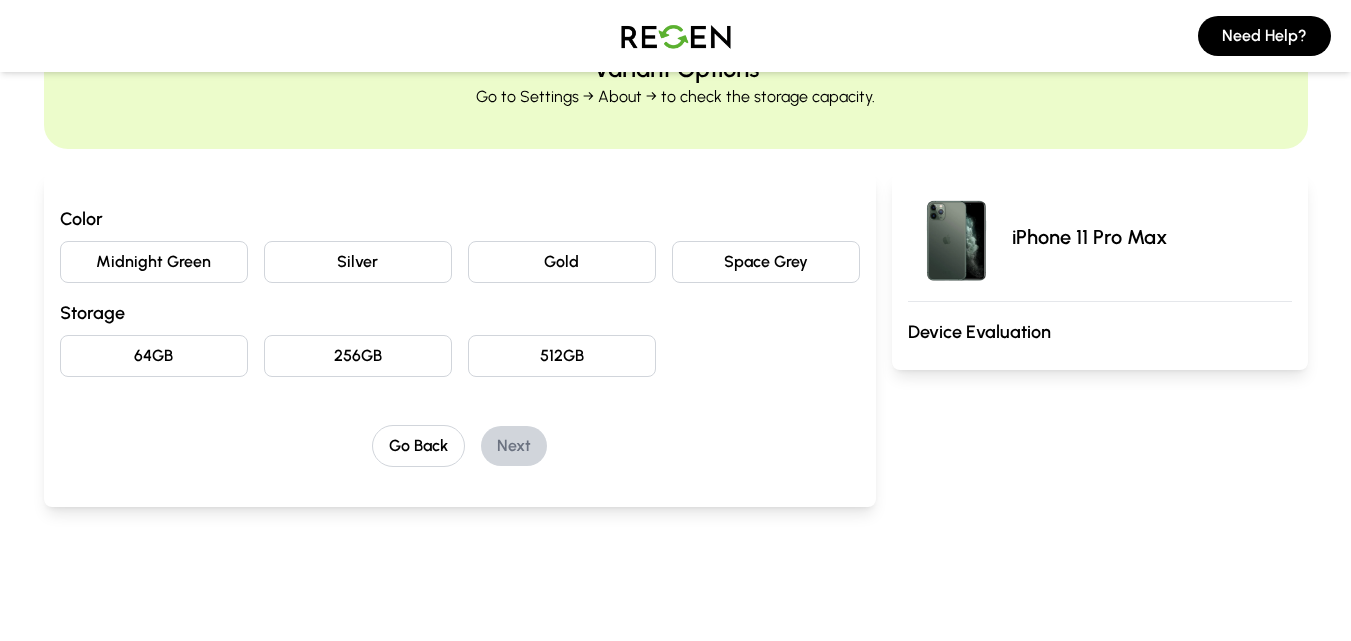 click on "Gold" at bounding box center [562, 262] 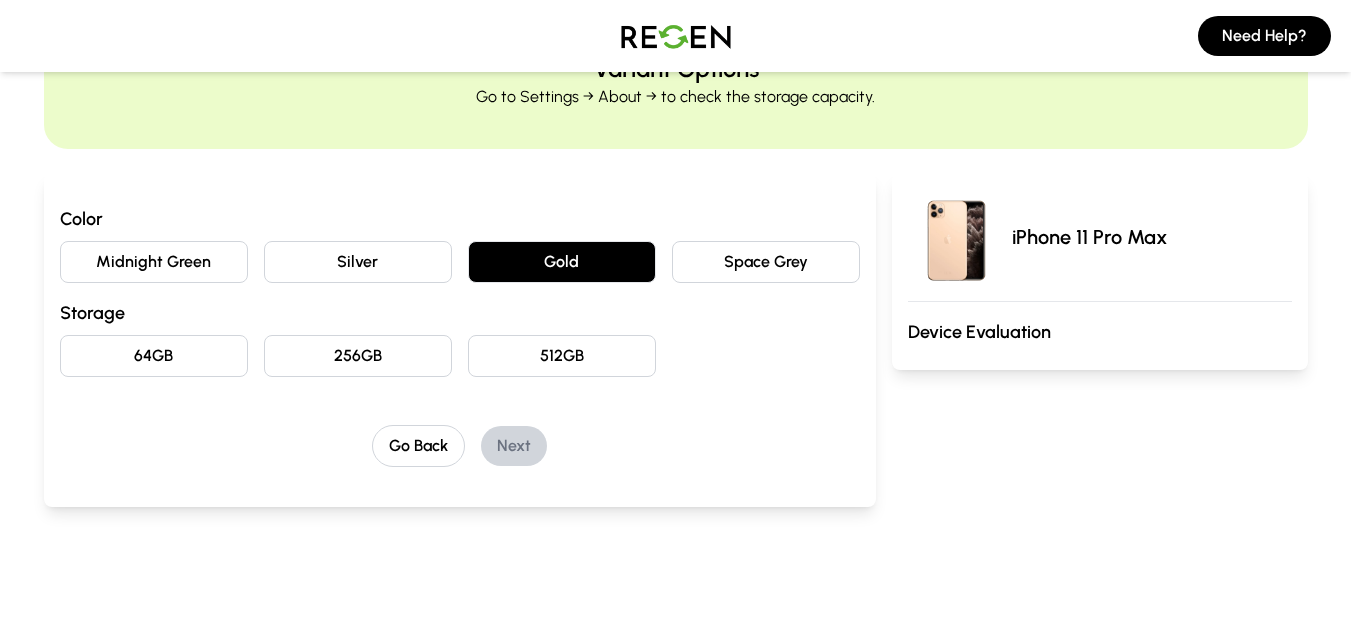 click on "256GB" at bounding box center (358, 356) 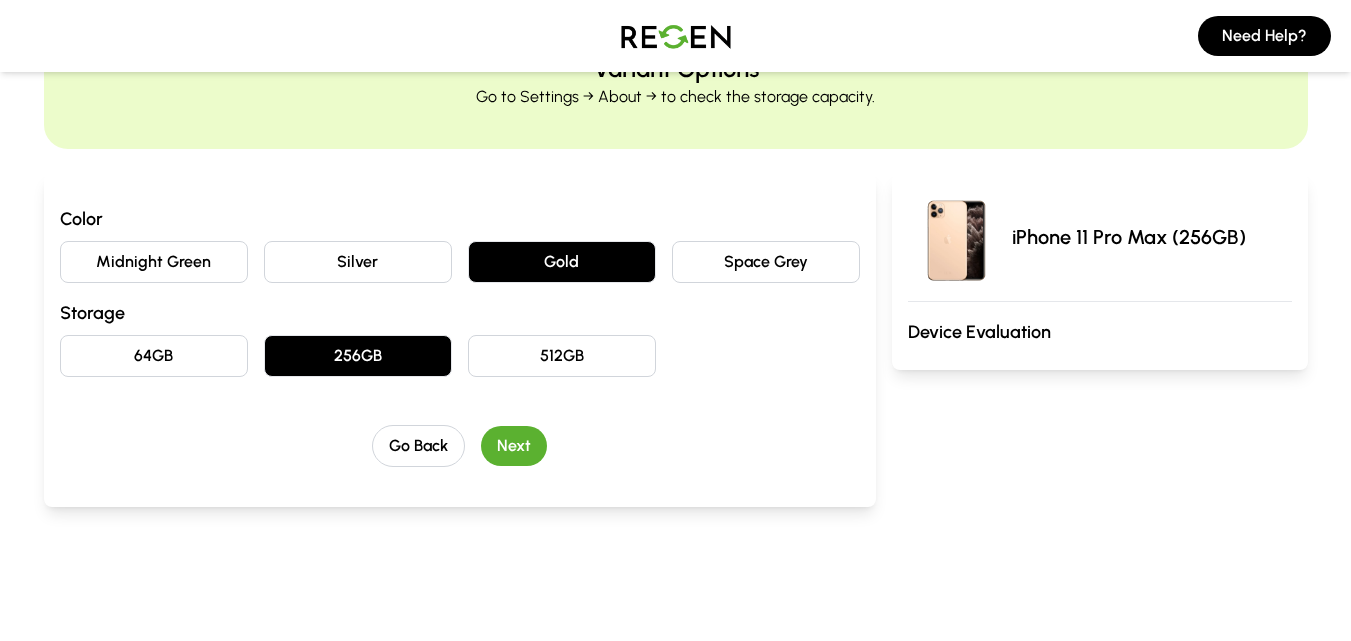 click on "Next" at bounding box center (514, 446) 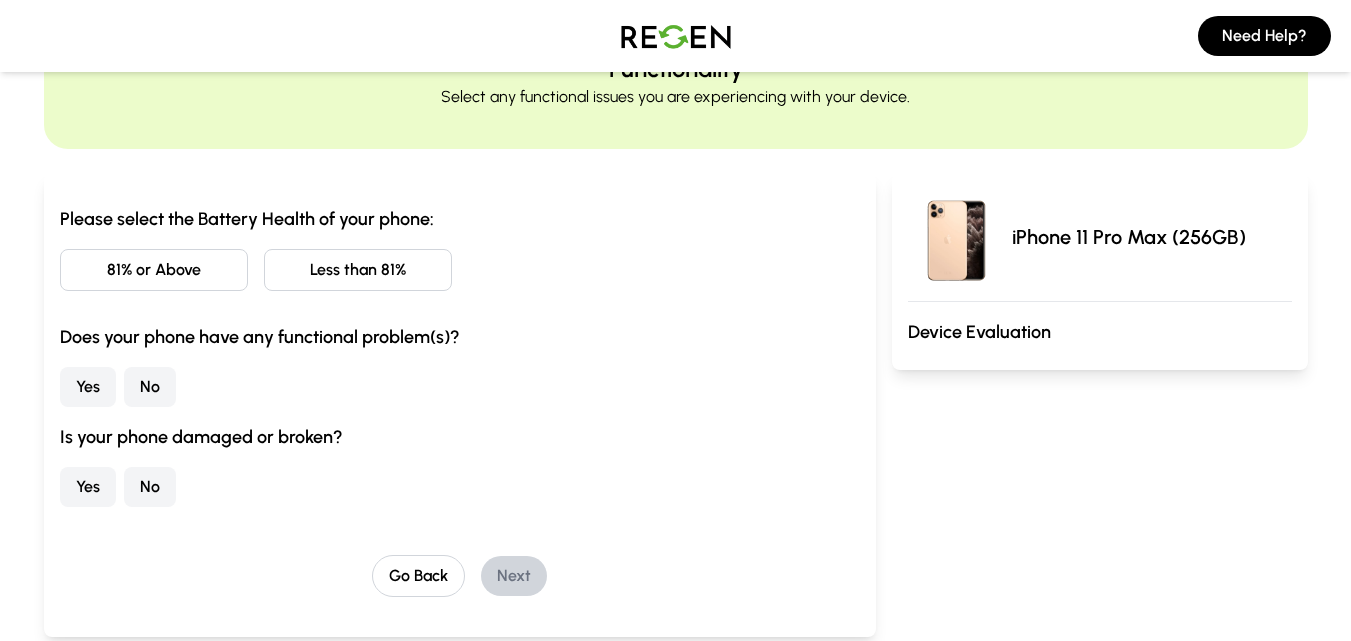 click on "Less than 81%" at bounding box center [358, 270] 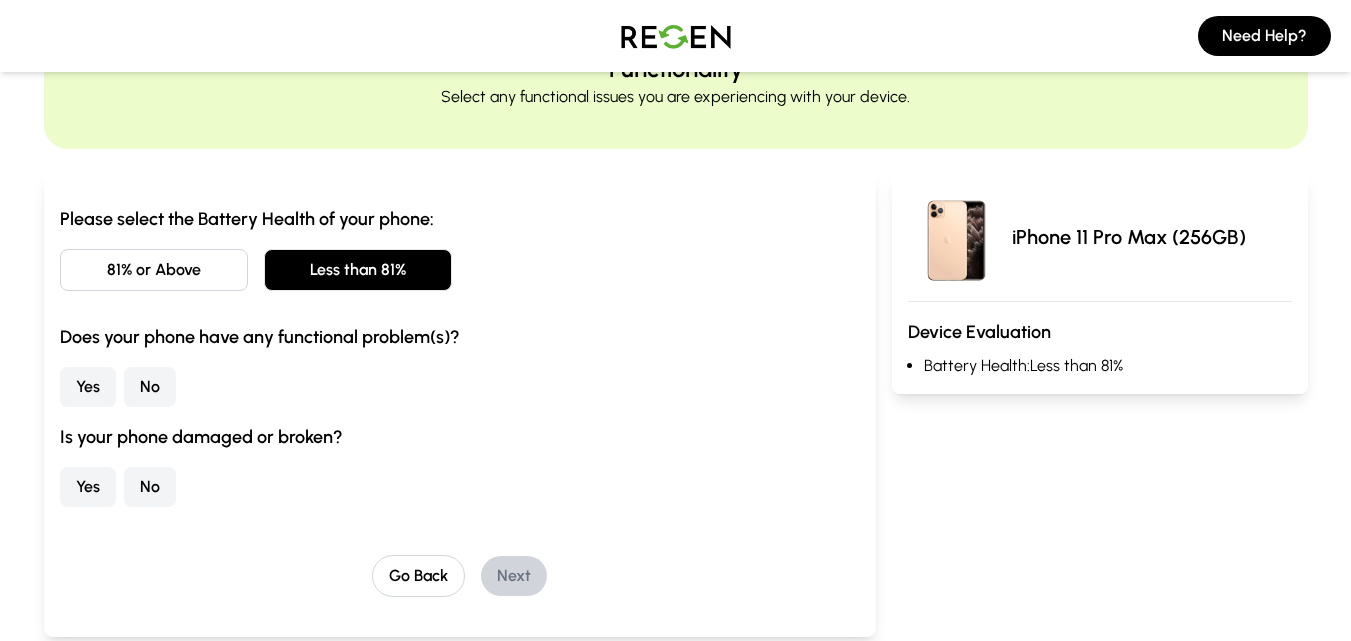 click on "No" at bounding box center [150, 387] 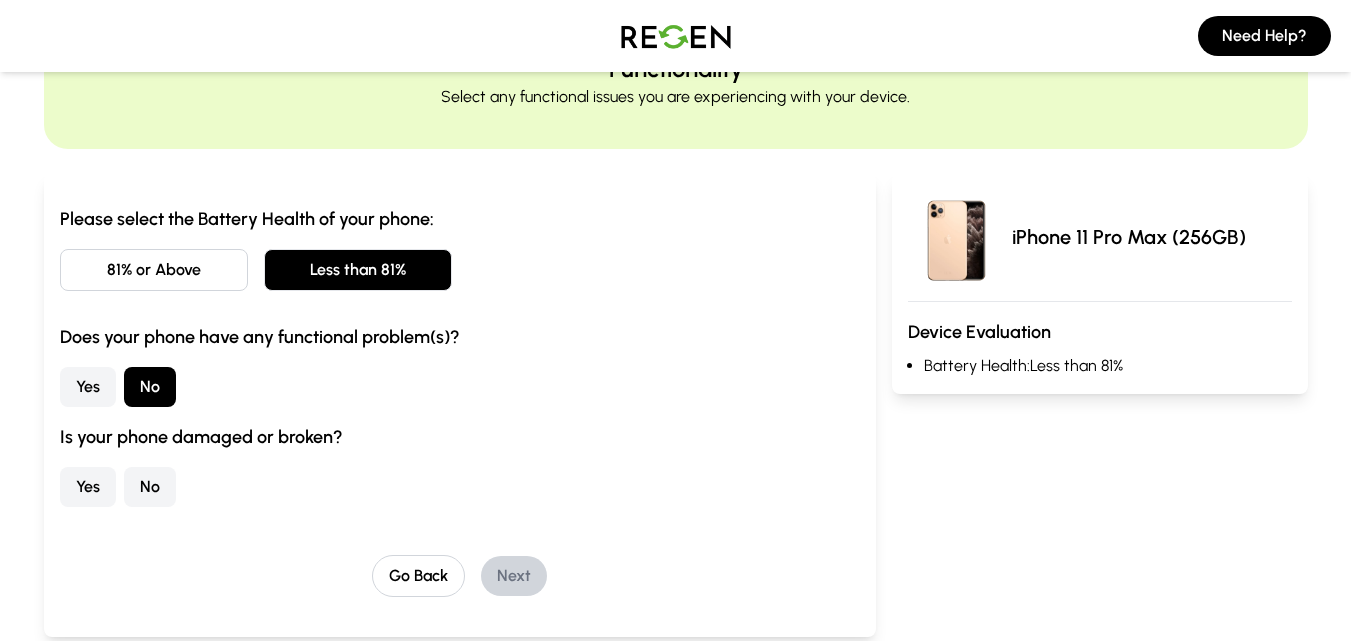click on "No" at bounding box center [150, 487] 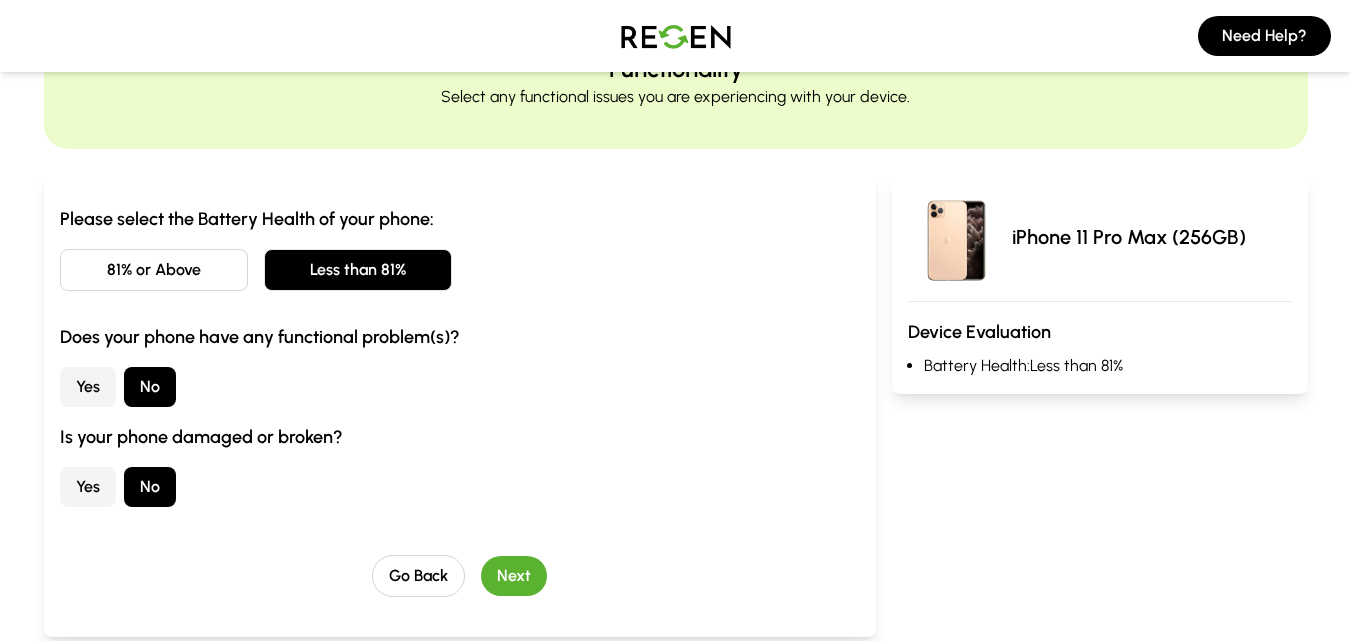 click on "Next" at bounding box center [514, 576] 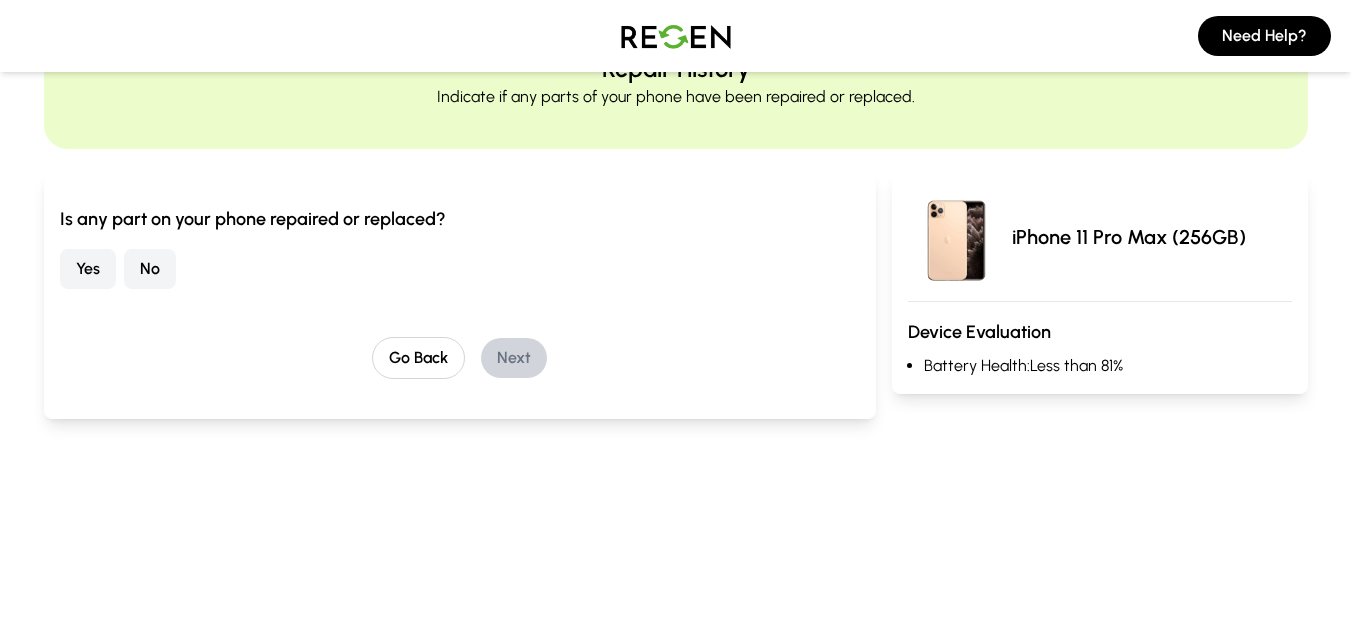 click on "No" at bounding box center [150, 269] 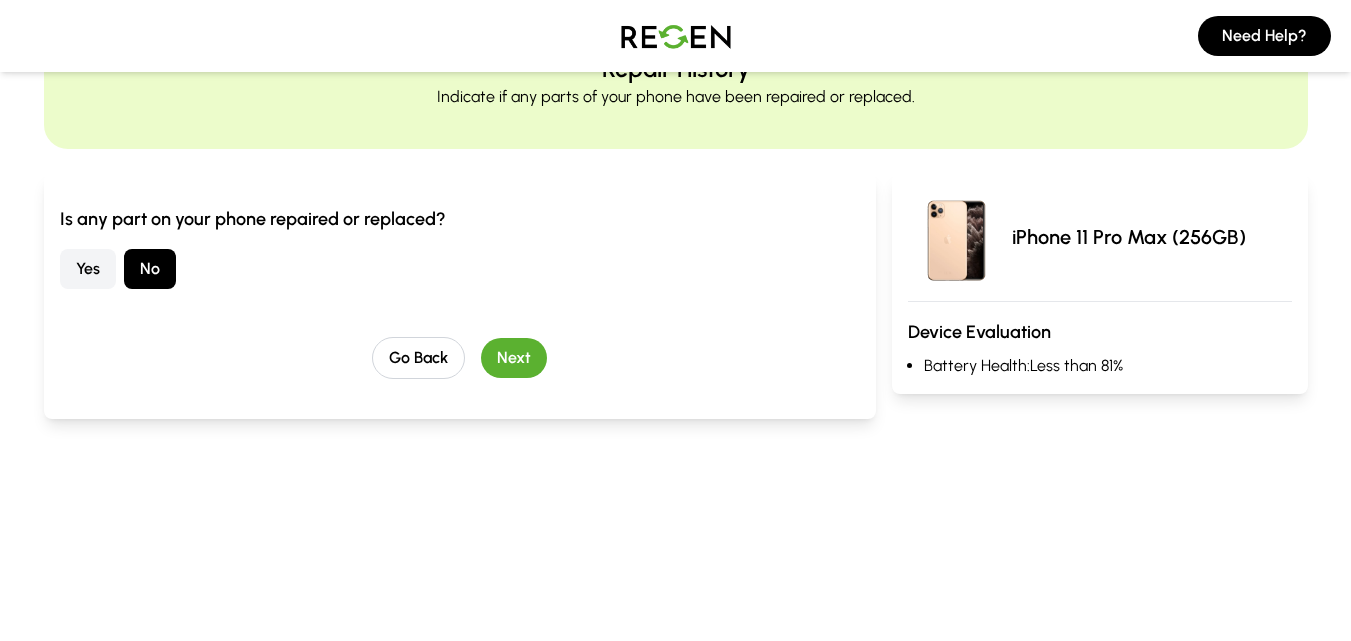 click on "Next" at bounding box center [514, 358] 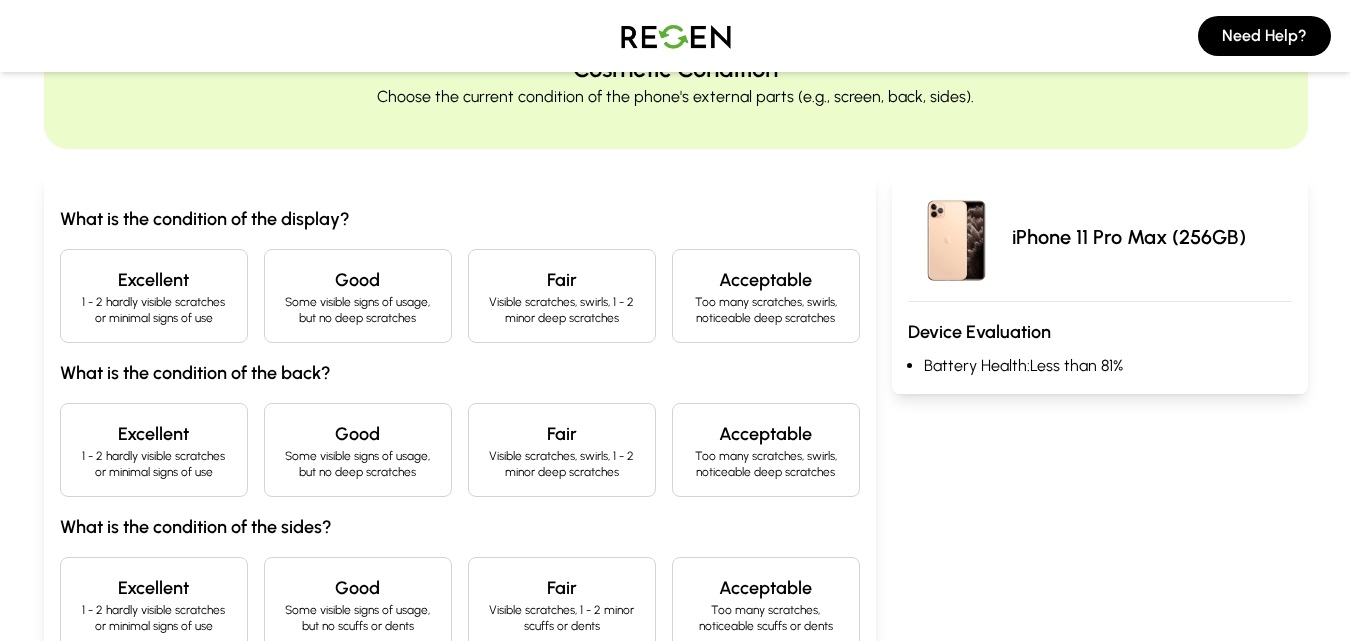 scroll, scrollTop: 158, scrollLeft: 0, axis: vertical 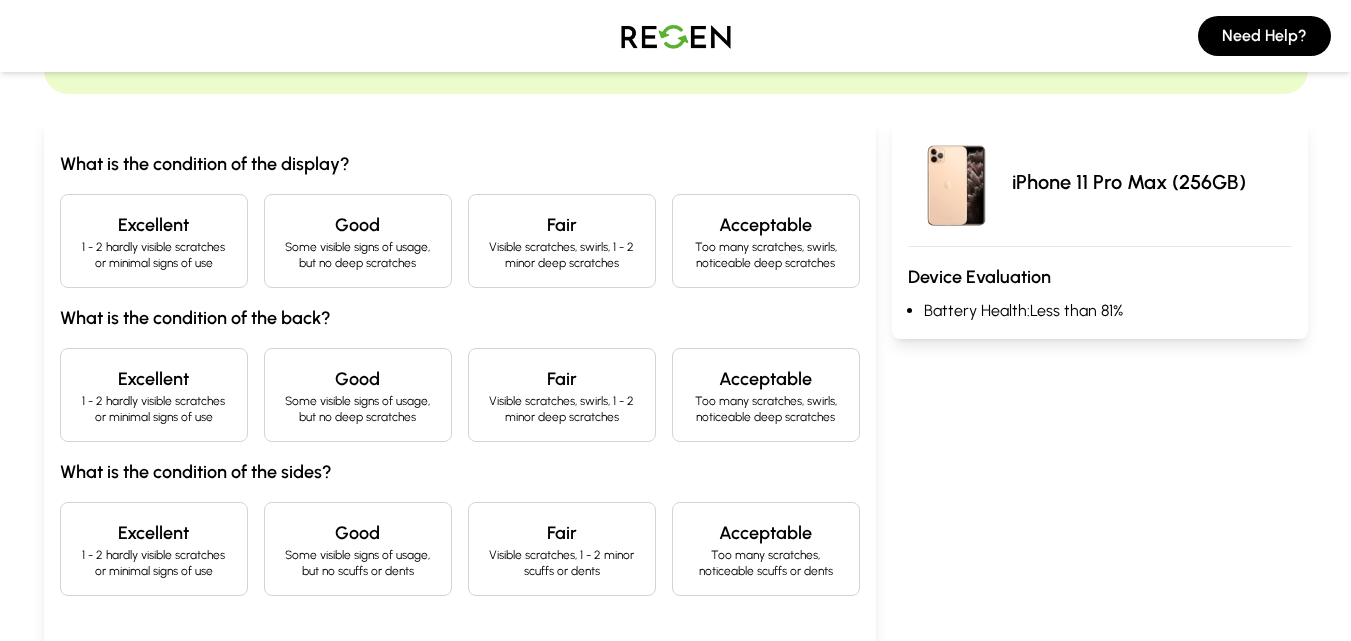 click on "1 - 2 hardly visible scratches or minimal signs of use" at bounding box center (154, 255) 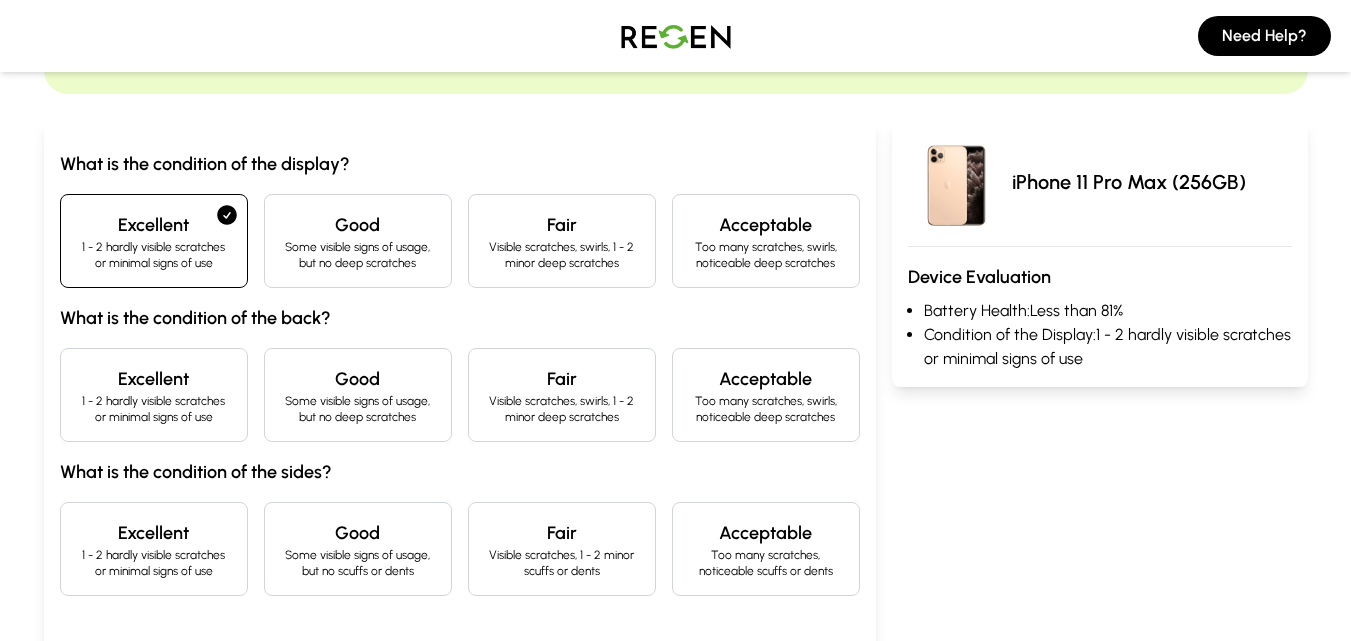 click on "Excellent" at bounding box center (154, 379) 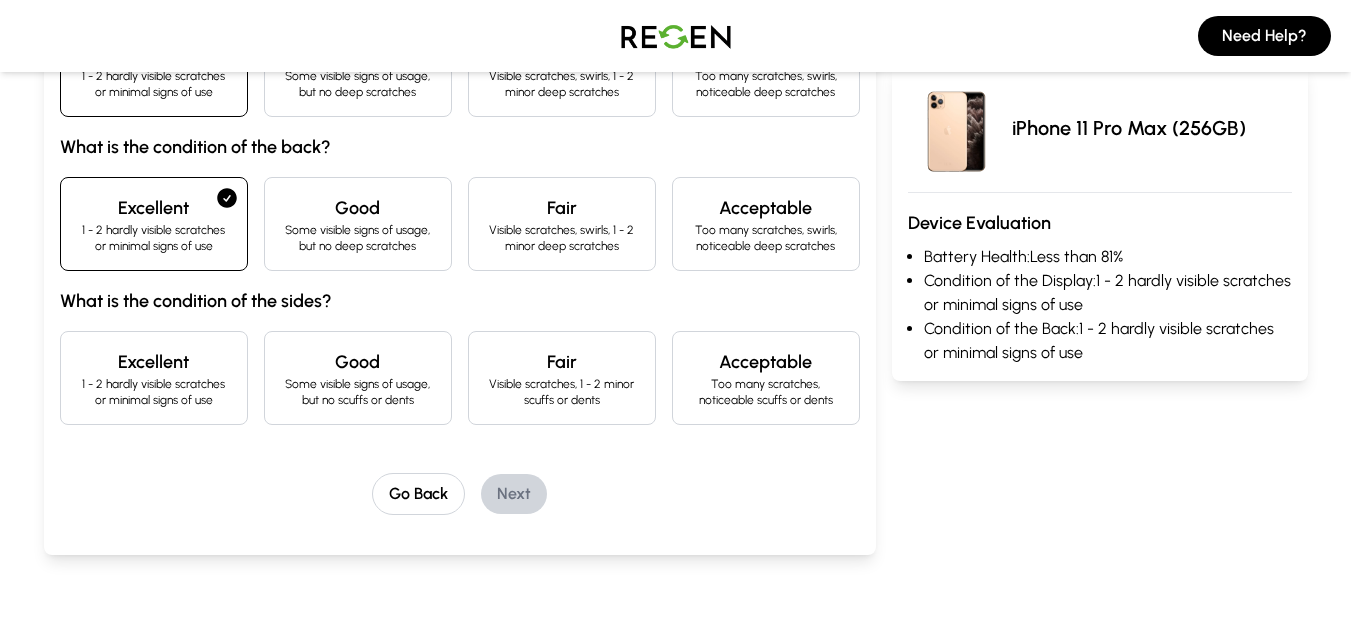 scroll, scrollTop: 332, scrollLeft: 0, axis: vertical 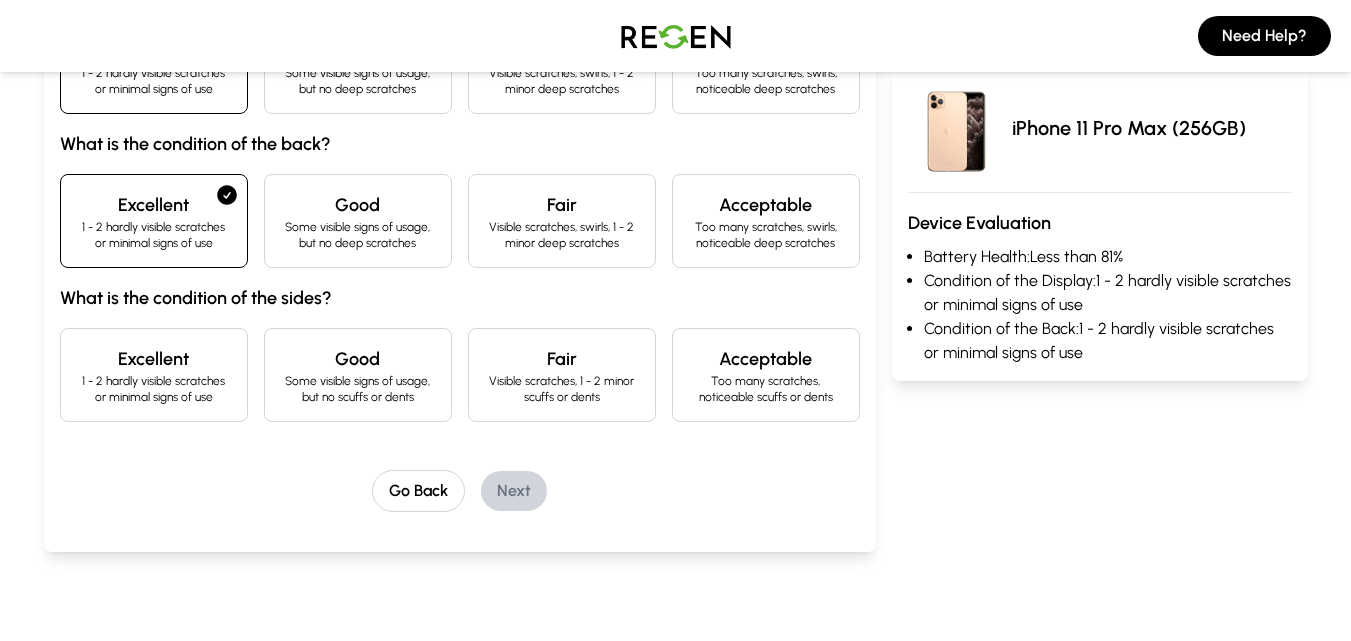 click on "1 - 2 hardly visible scratches or minimal signs of use" at bounding box center [154, 389] 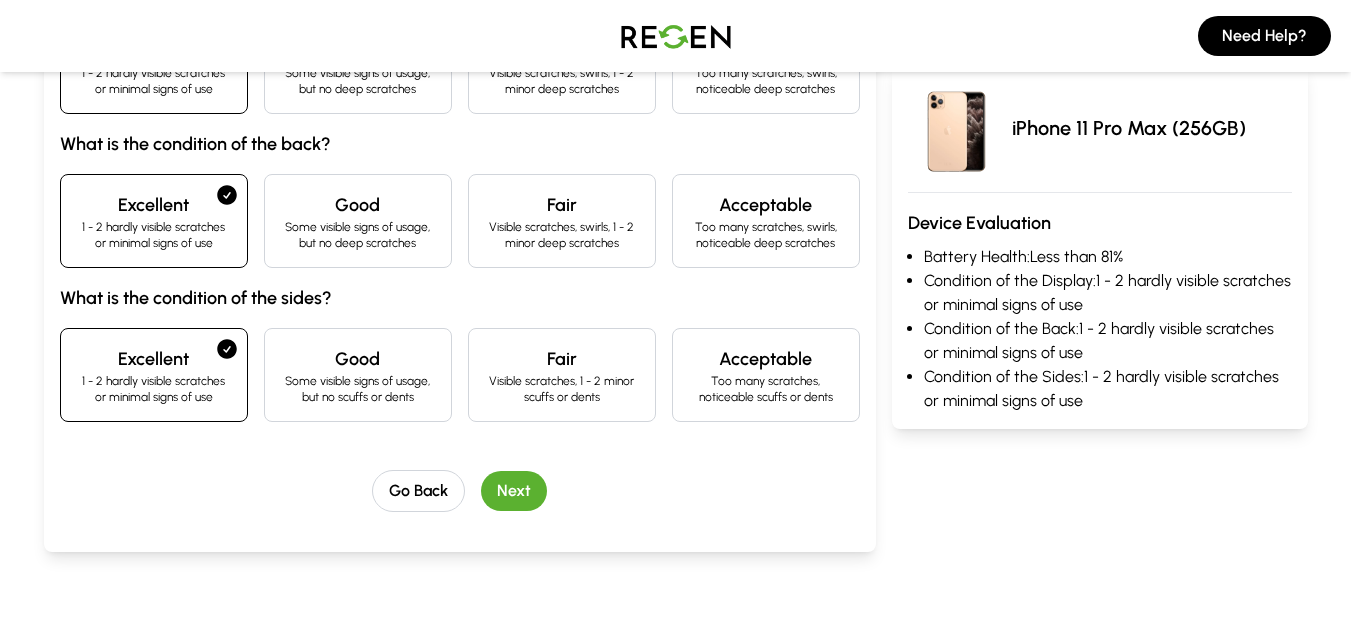 click on "Next" at bounding box center (514, 491) 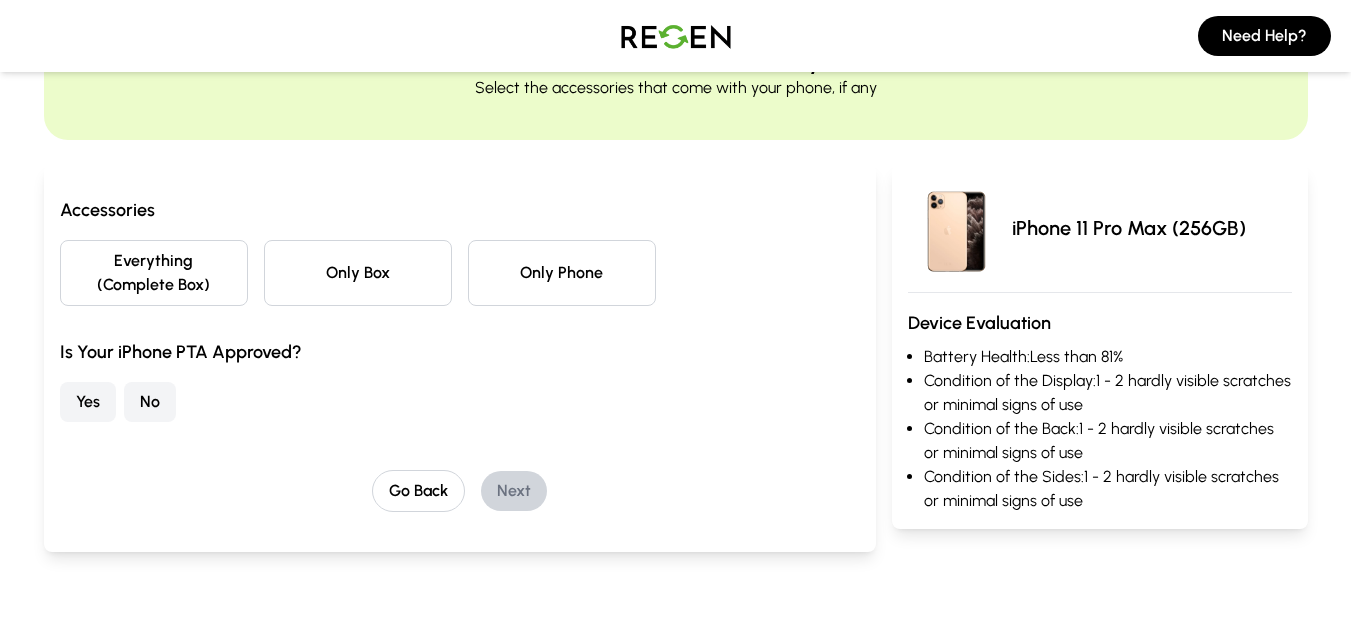 click on "Only Phone" at bounding box center [562, 273] 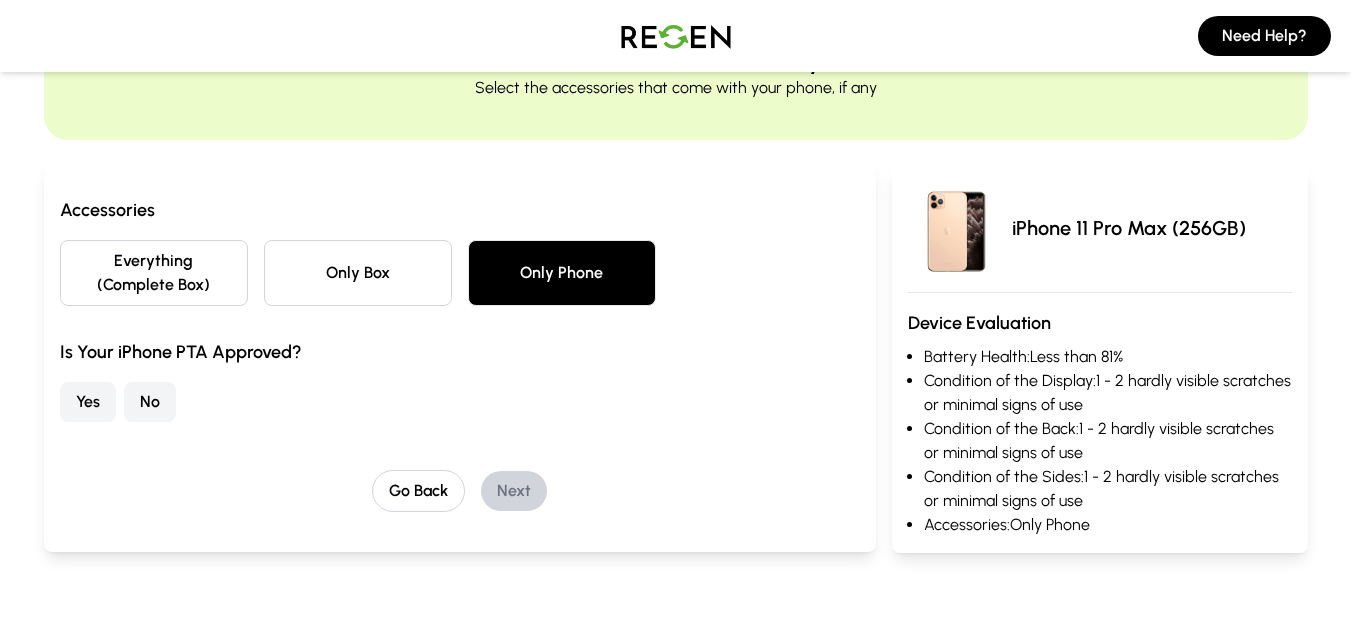 click on "Yes" at bounding box center [88, 402] 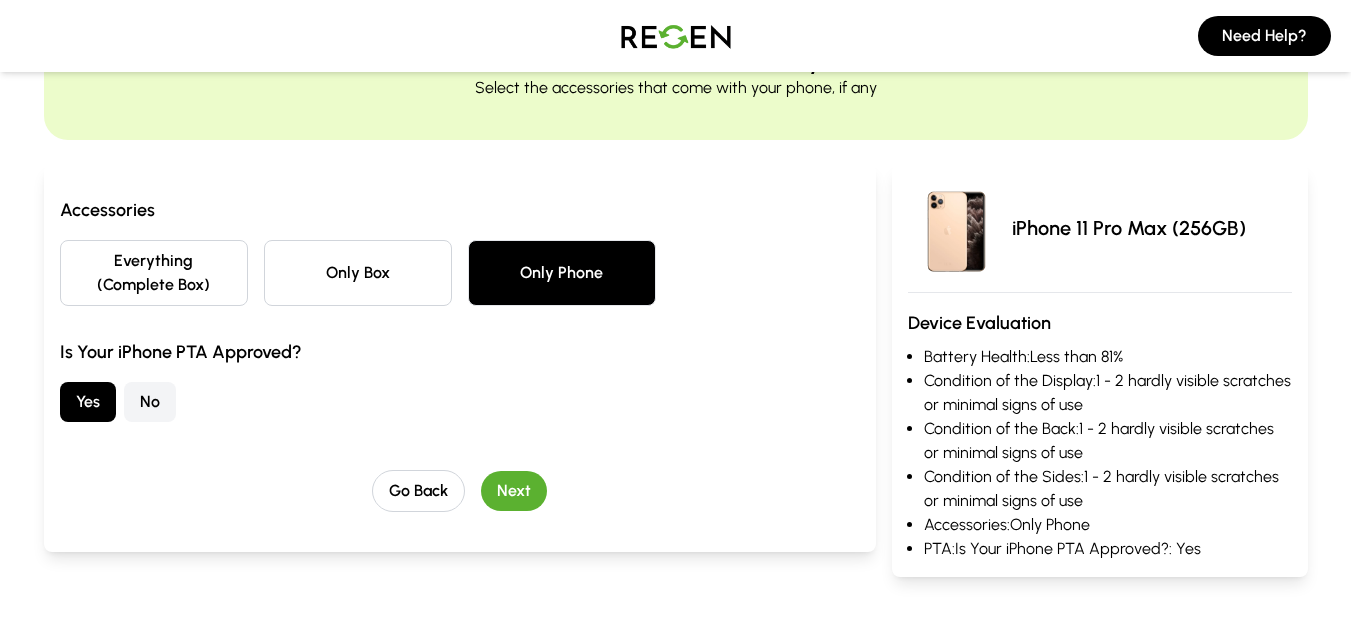 click on "Next" at bounding box center (514, 491) 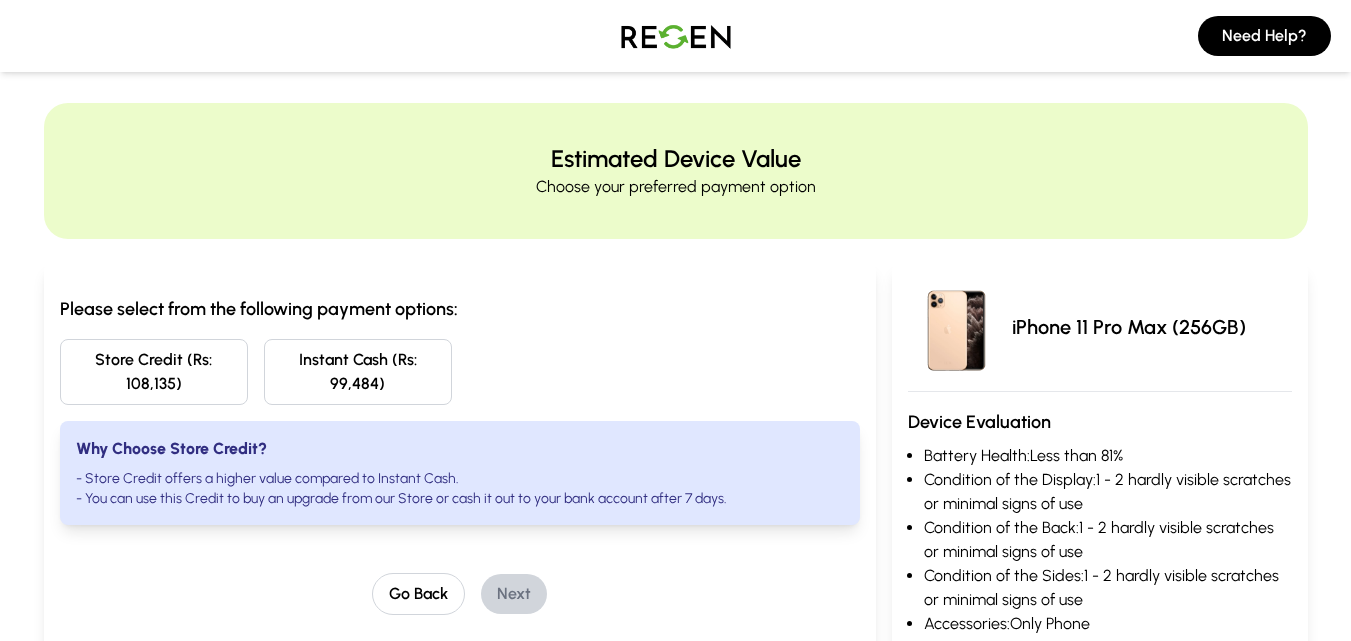 scroll, scrollTop: 0, scrollLeft: 0, axis: both 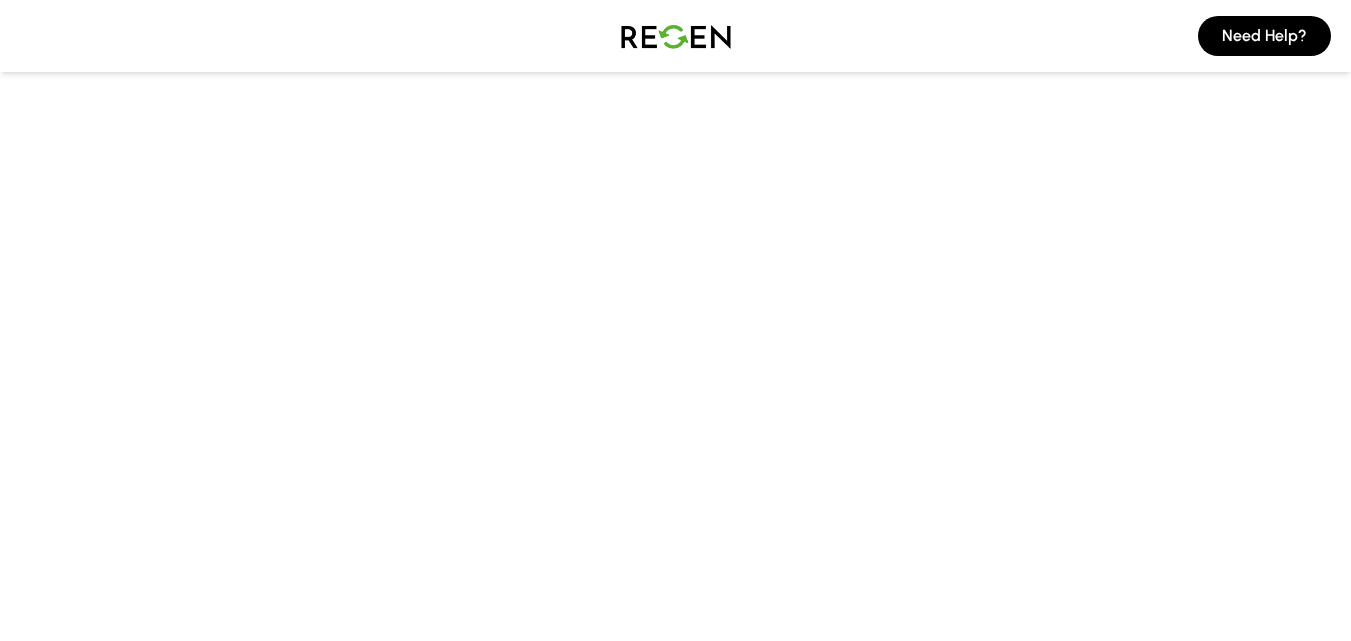 click at bounding box center (676, 36) 